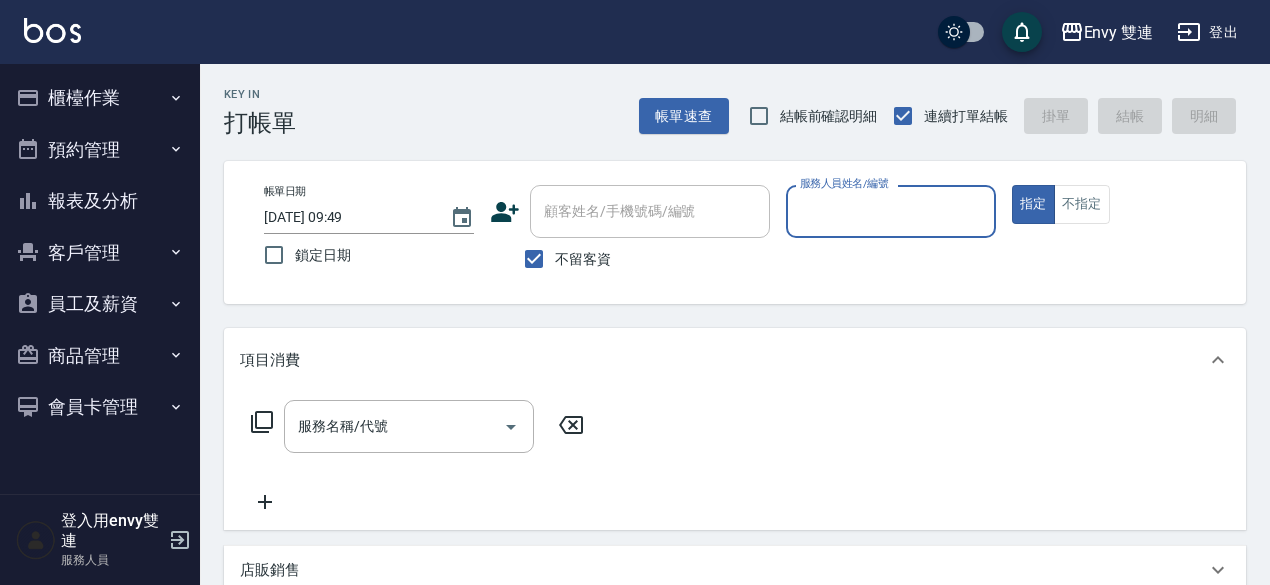 scroll, scrollTop: 20, scrollLeft: 0, axis: vertical 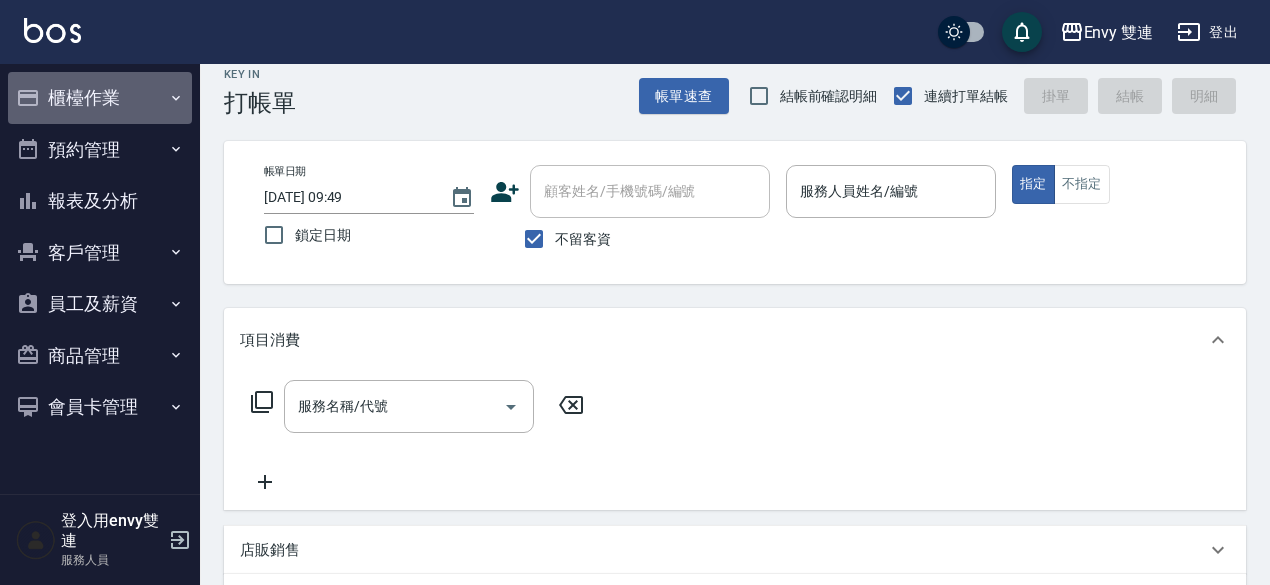 click on "櫃檯作業" at bounding box center (100, 98) 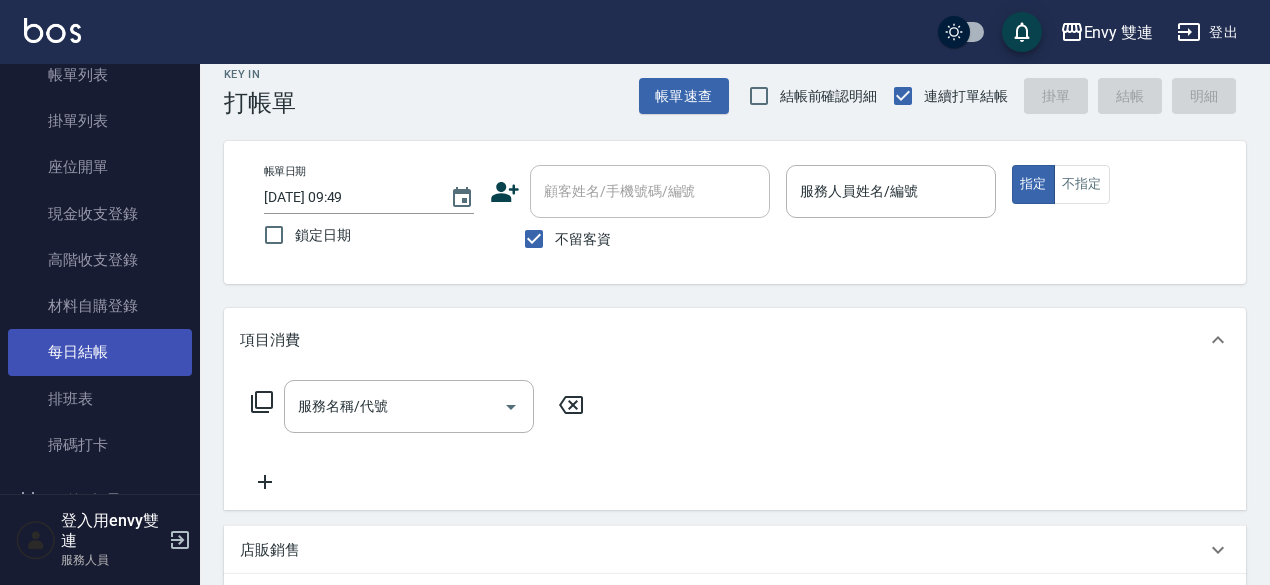 scroll, scrollTop: 128, scrollLeft: 0, axis: vertical 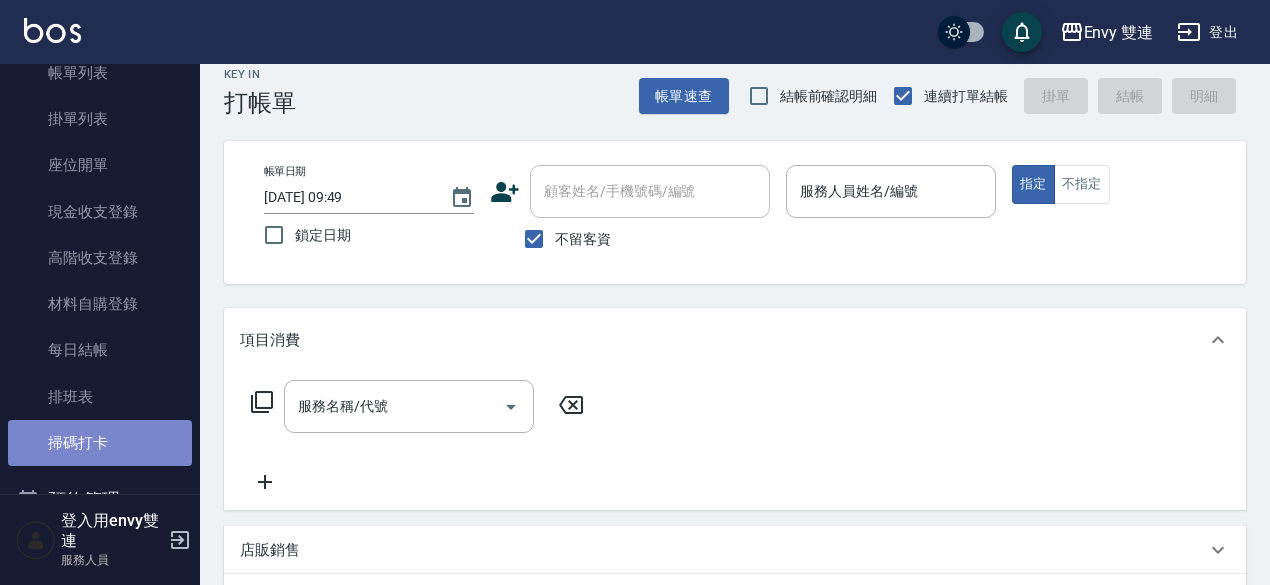 click on "掃碼打卡" at bounding box center [100, 443] 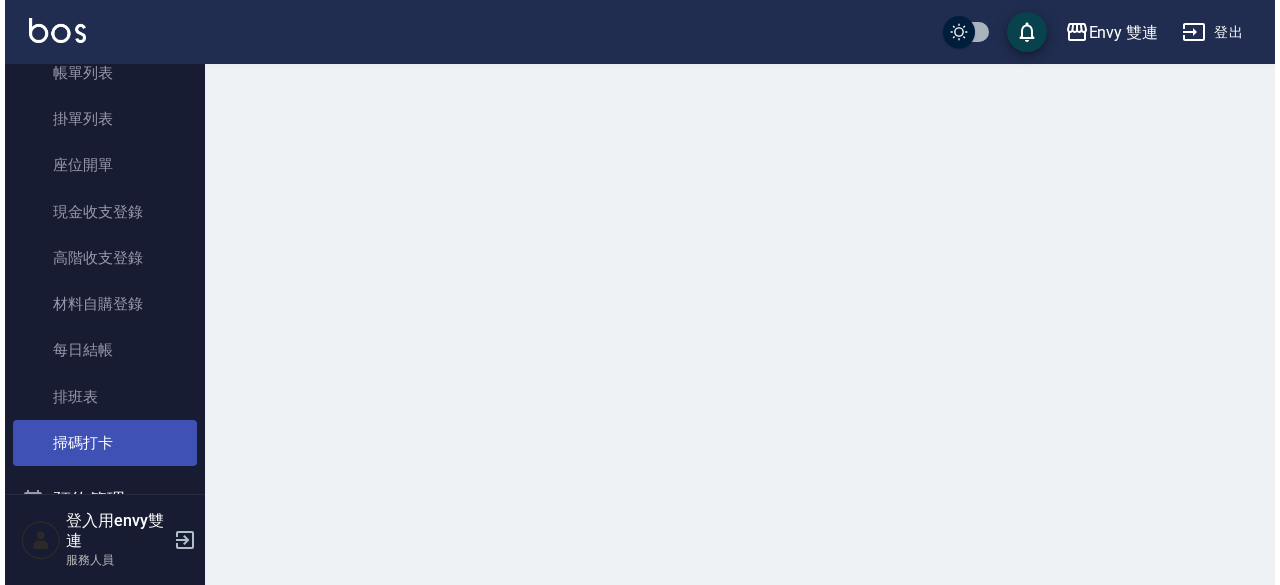 scroll, scrollTop: 0, scrollLeft: 0, axis: both 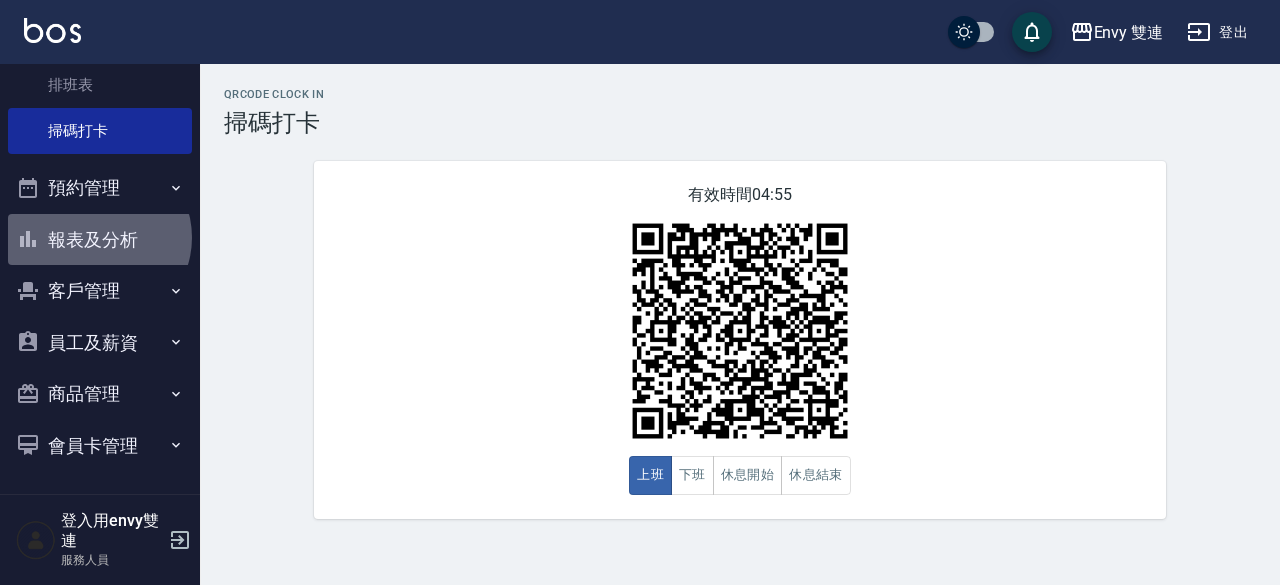 click on "報表及分析" at bounding box center (100, 240) 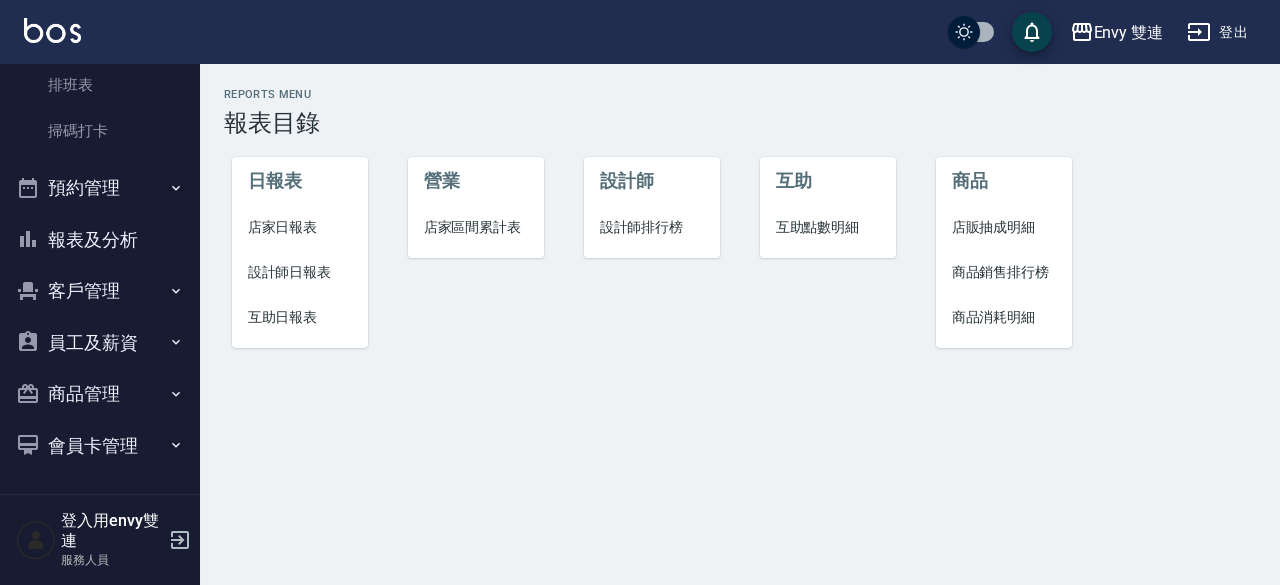 click on "互助日報表" at bounding box center [300, 317] 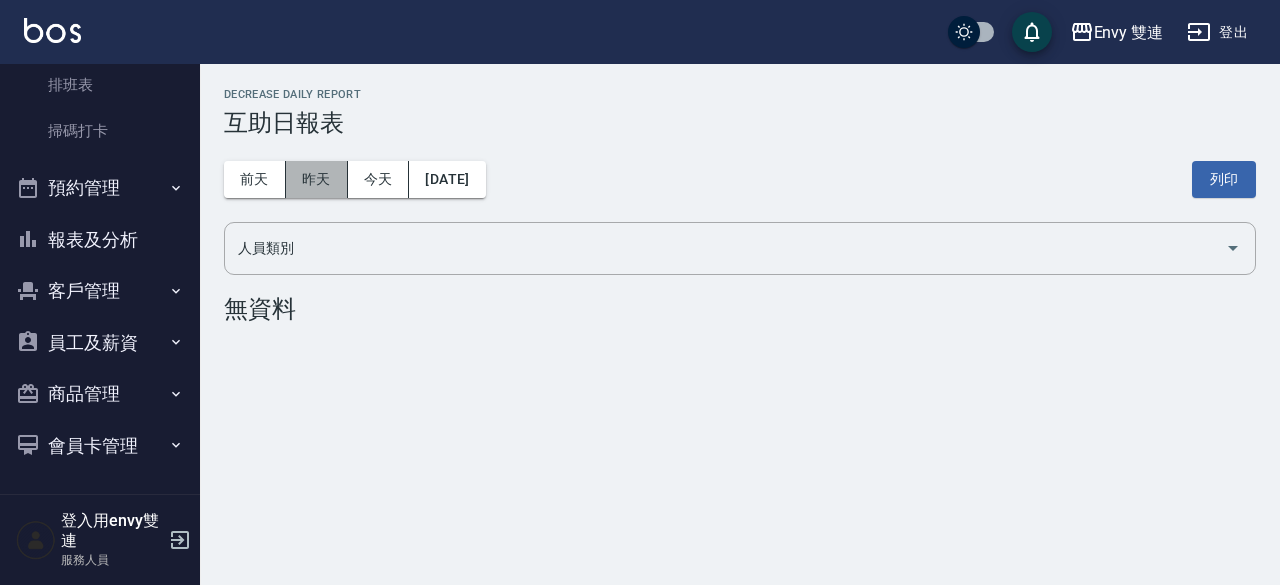 click on "昨天" at bounding box center [317, 179] 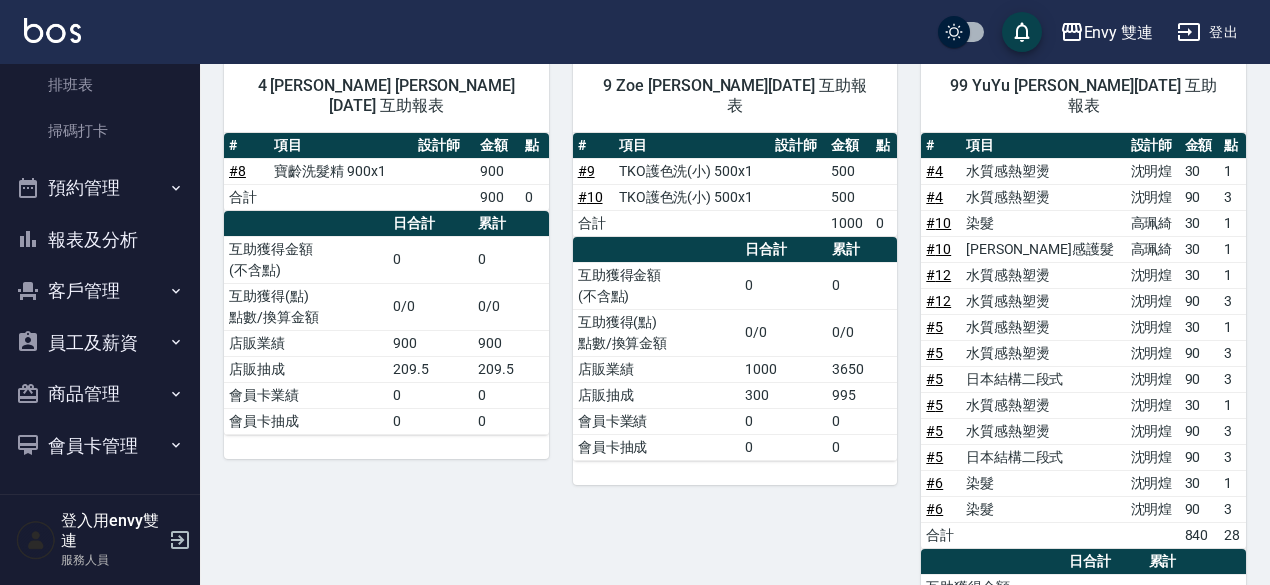 scroll, scrollTop: 246, scrollLeft: 0, axis: vertical 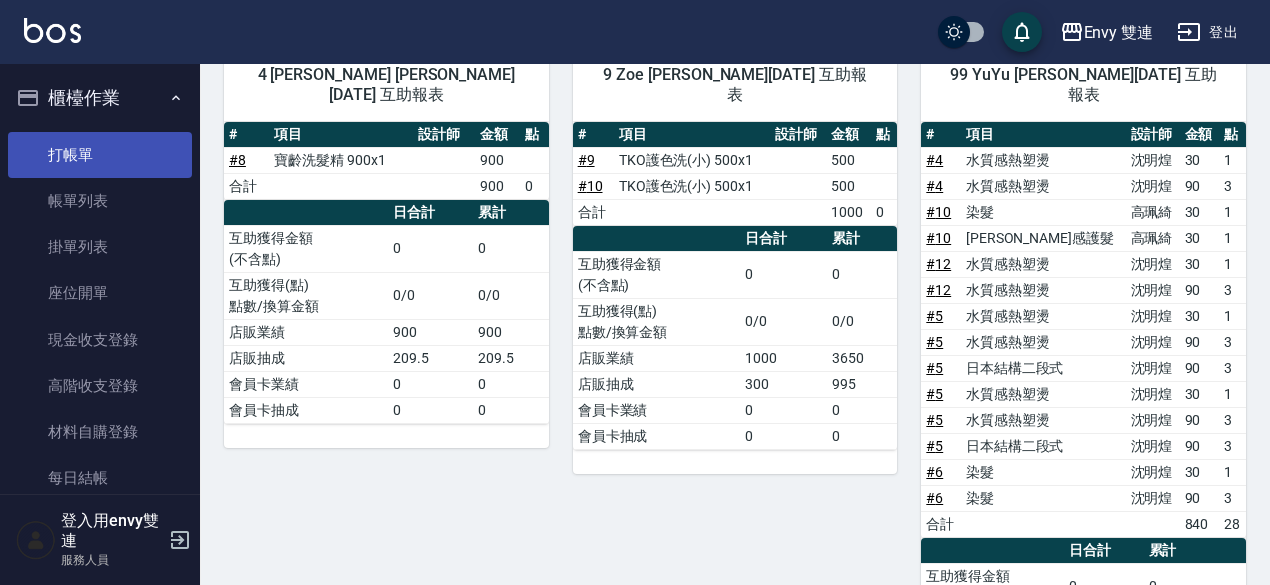 click on "打帳單" at bounding box center [100, 155] 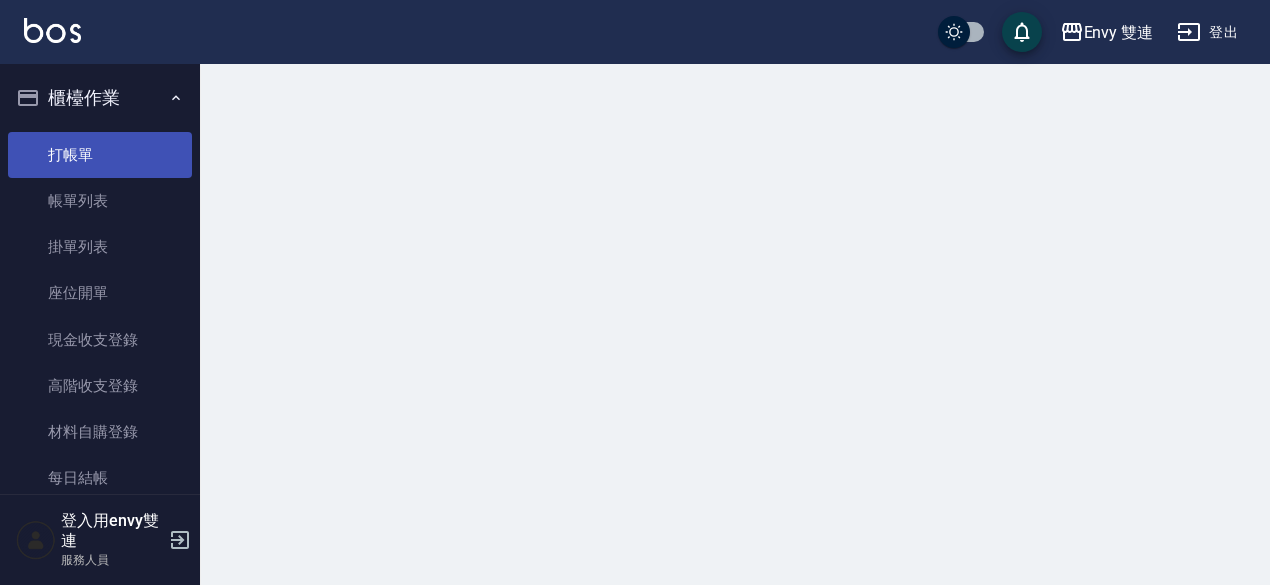 scroll, scrollTop: 0, scrollLeft: 0, axis: both 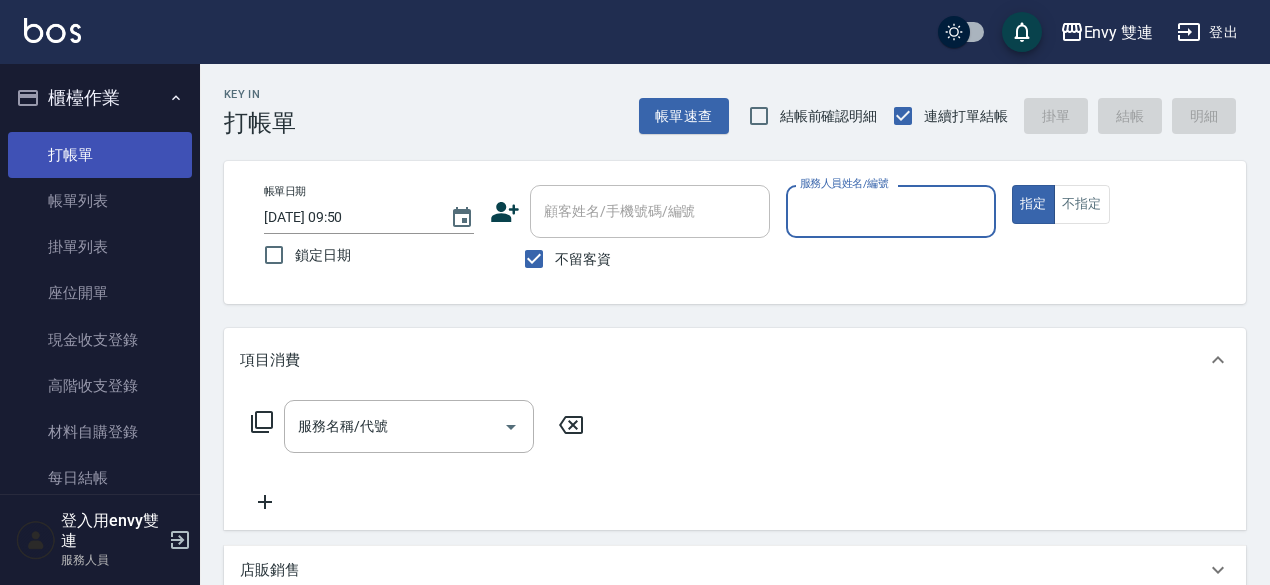 type on "ㄨ" 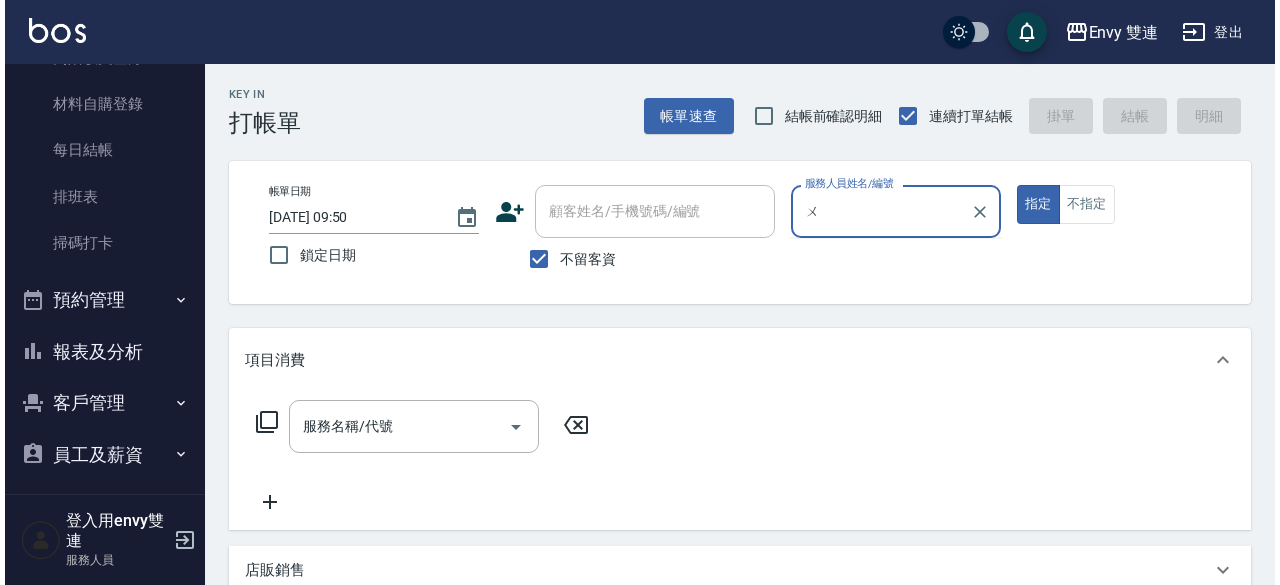 scroll, scrollTop: 330, scrollLeft: 0, axis: vertical 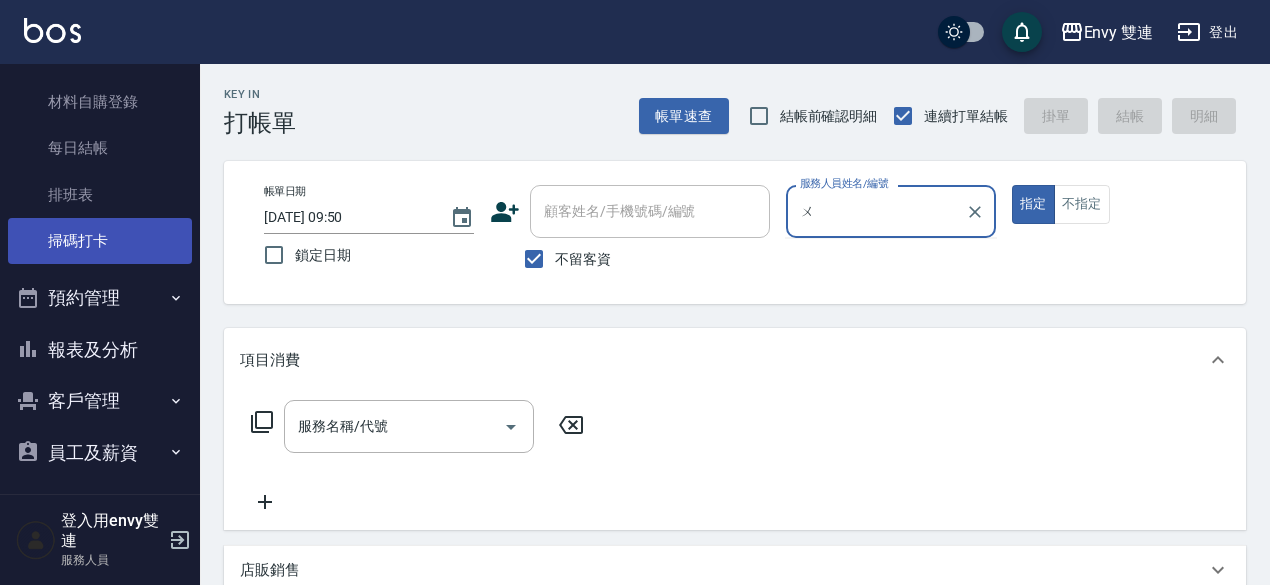 type 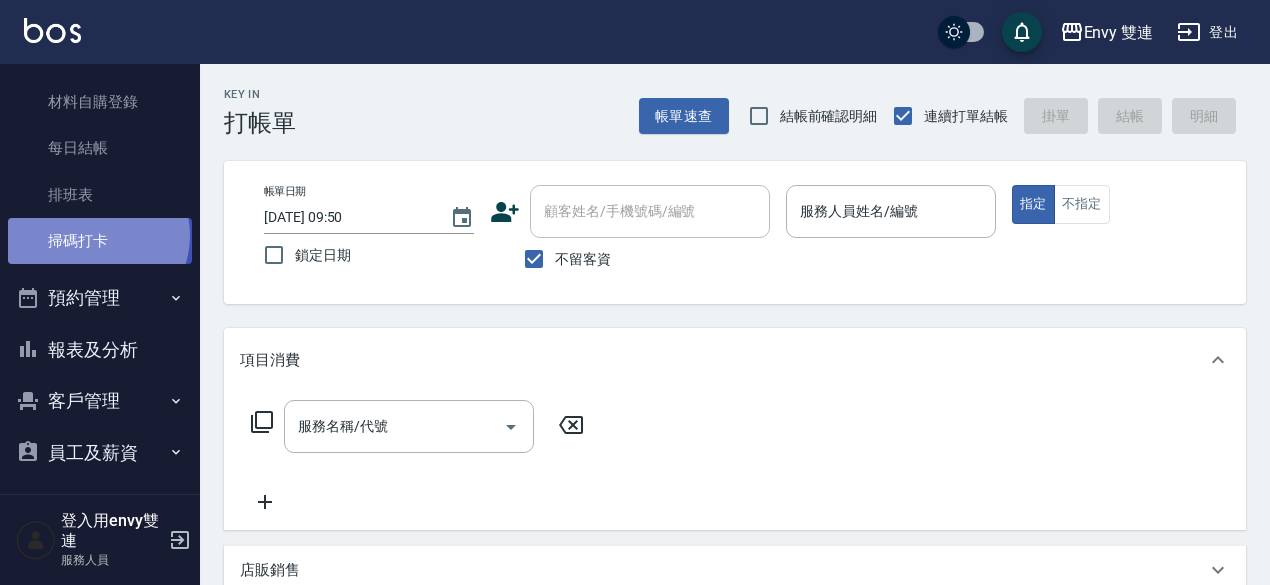 click on "掃碼打卡" at bounding box center (100, 241) 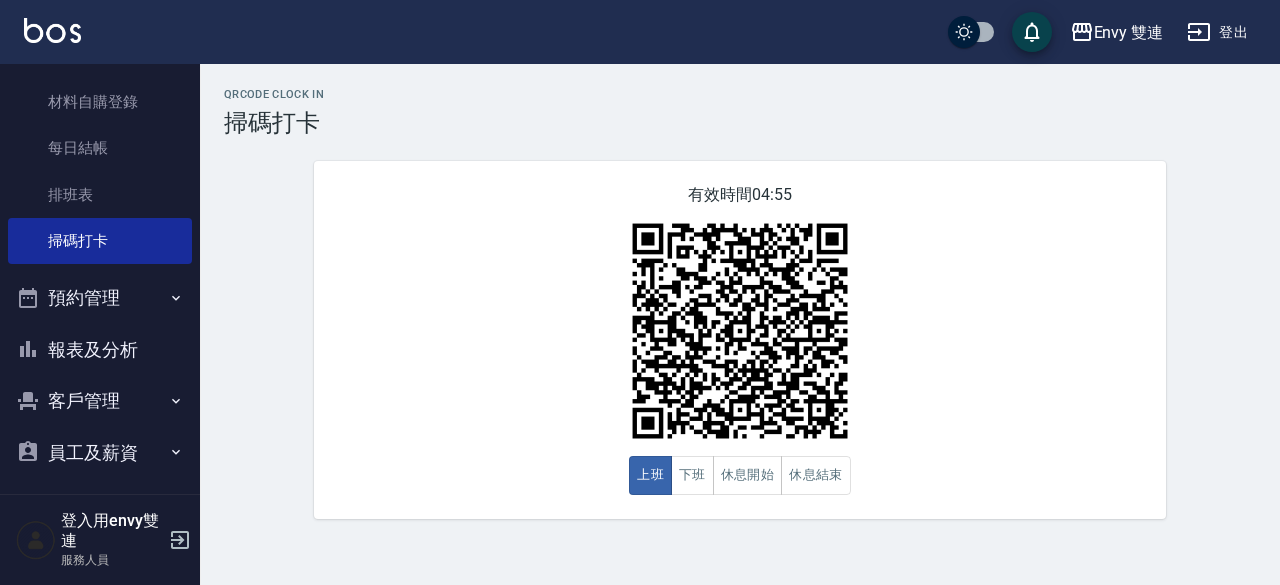 type 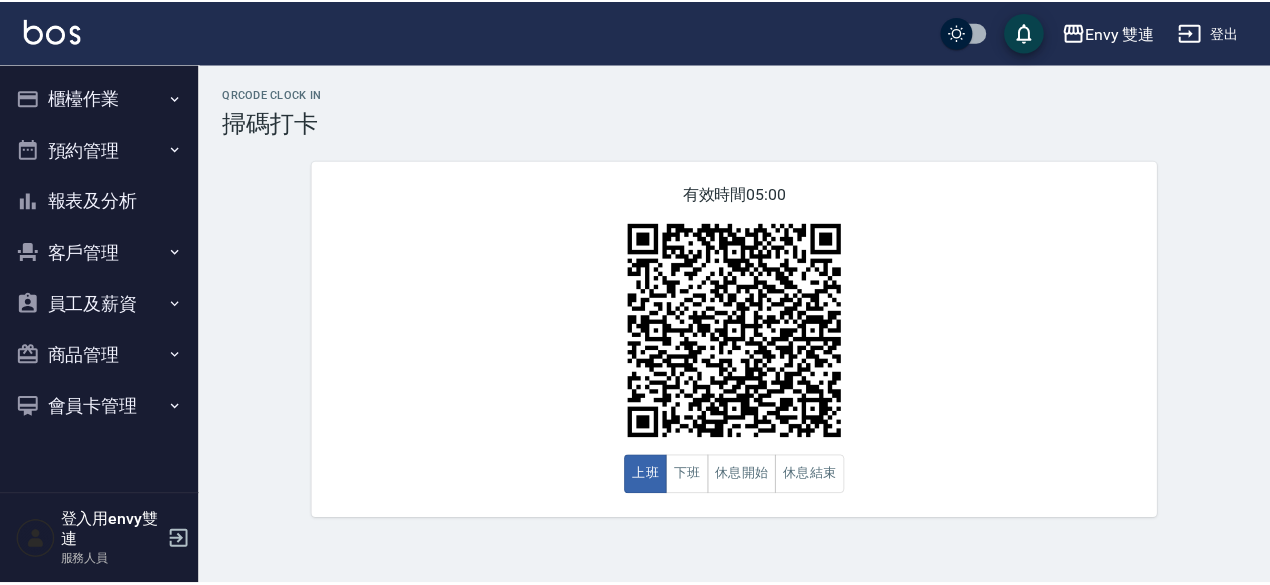 scroll, scrollTop: 0, scrollLeft: 0, axis: both 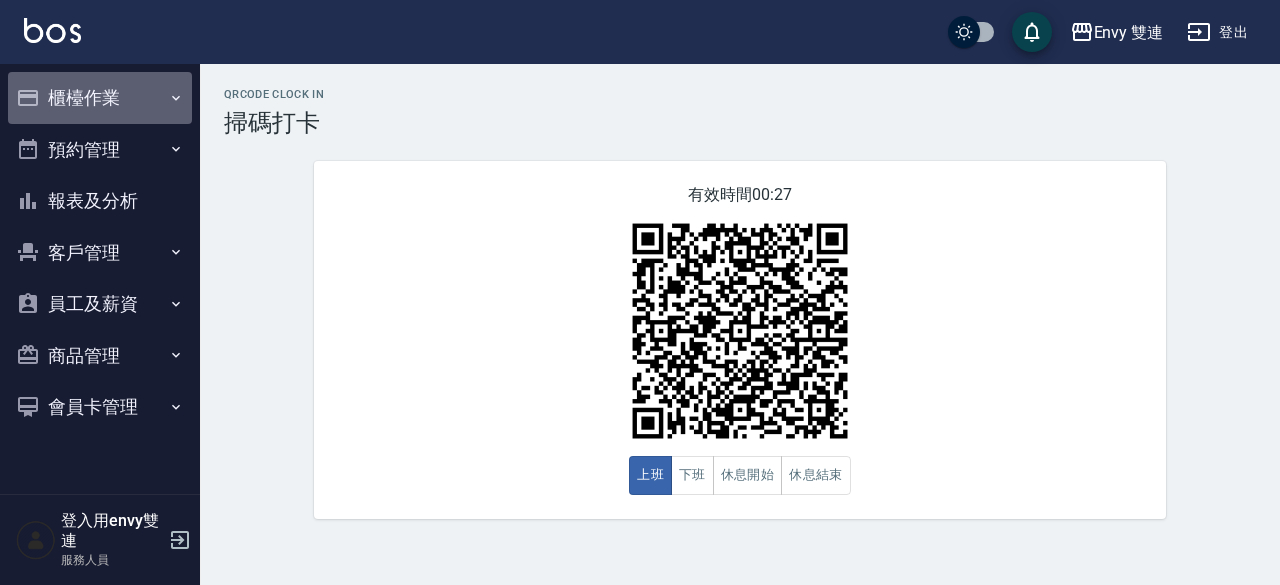 click on "櫃檯作業" at bounding box center [100, 98] 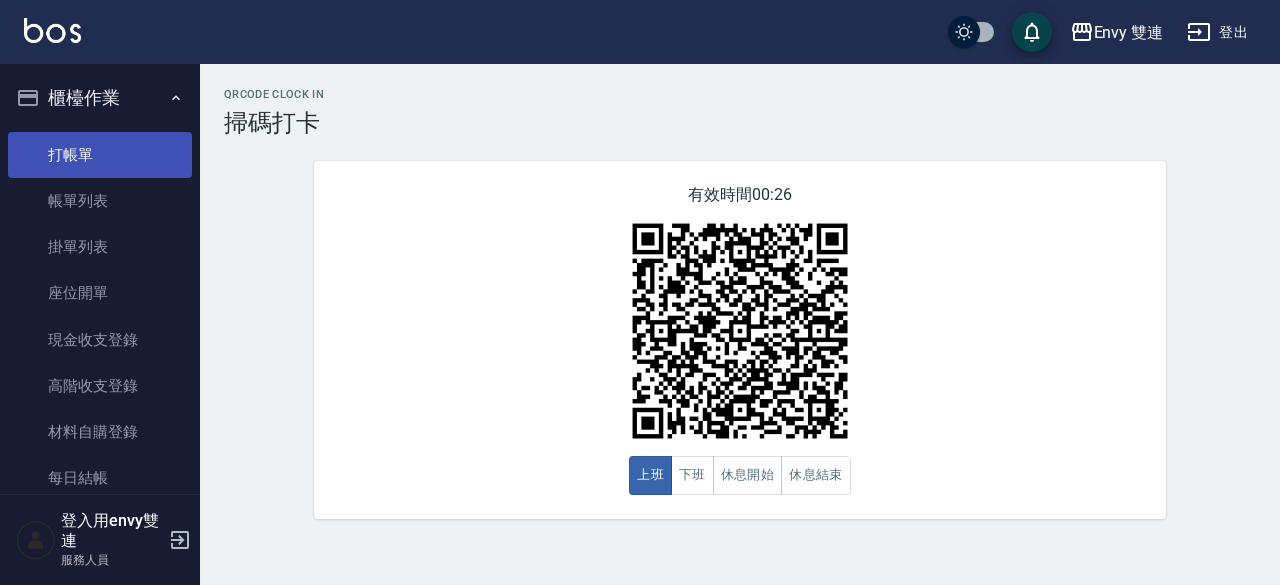 click on "打帳單" at bounding box center (100, 155) 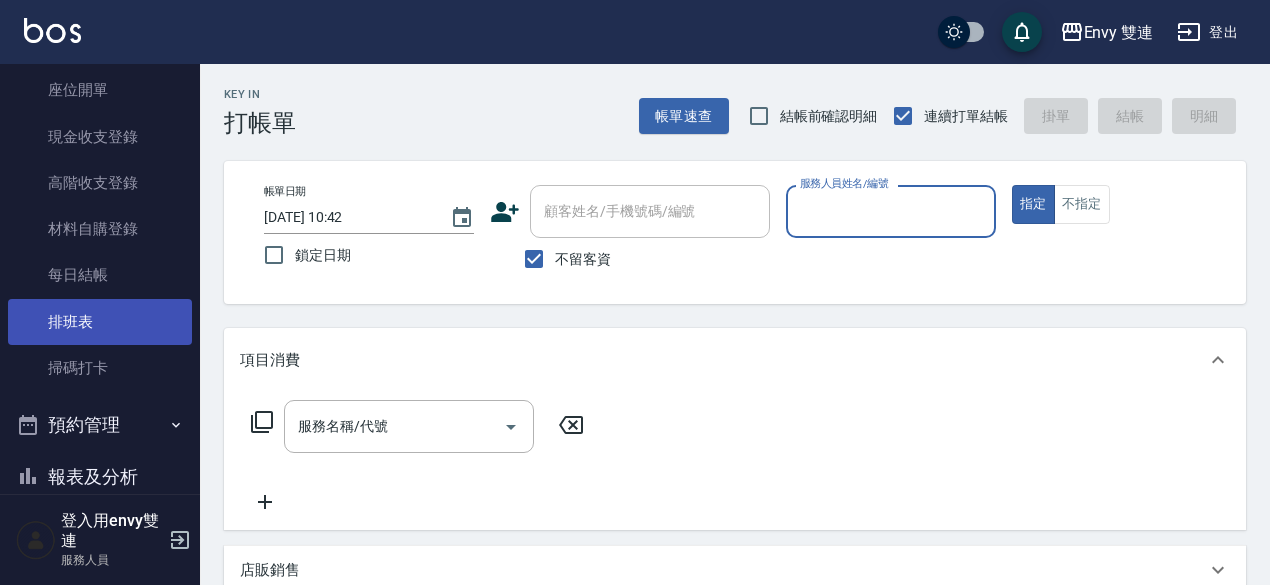 scroll, scrollTop: 273, scrollLeft: 0, axis: vertical 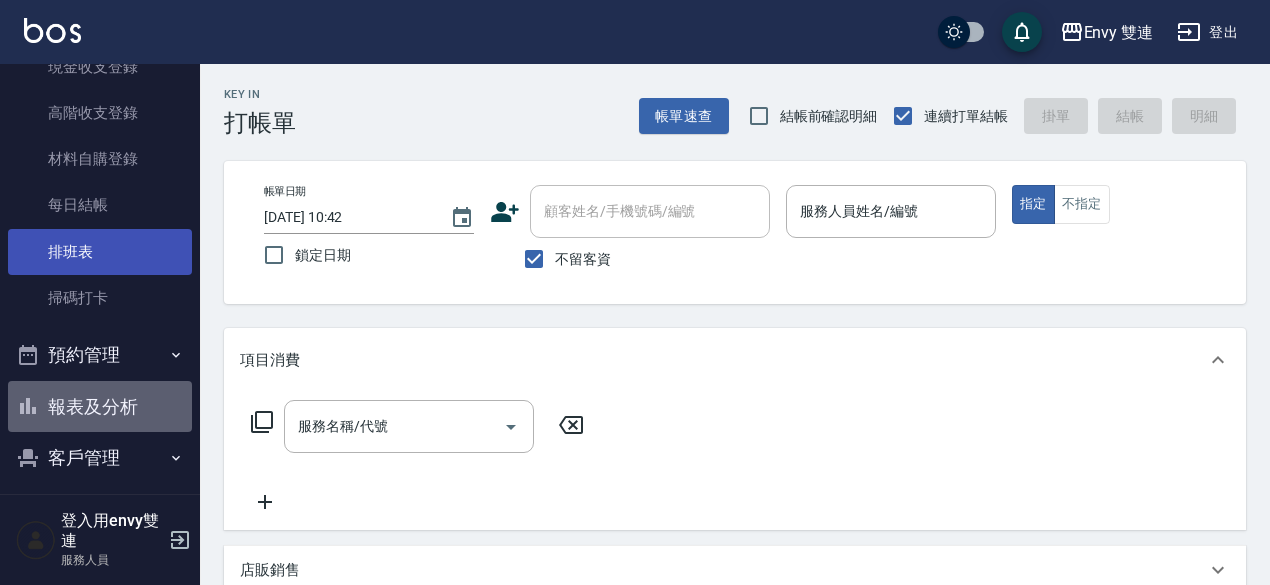click on "報表及分析" at bounding box center (100, 407) 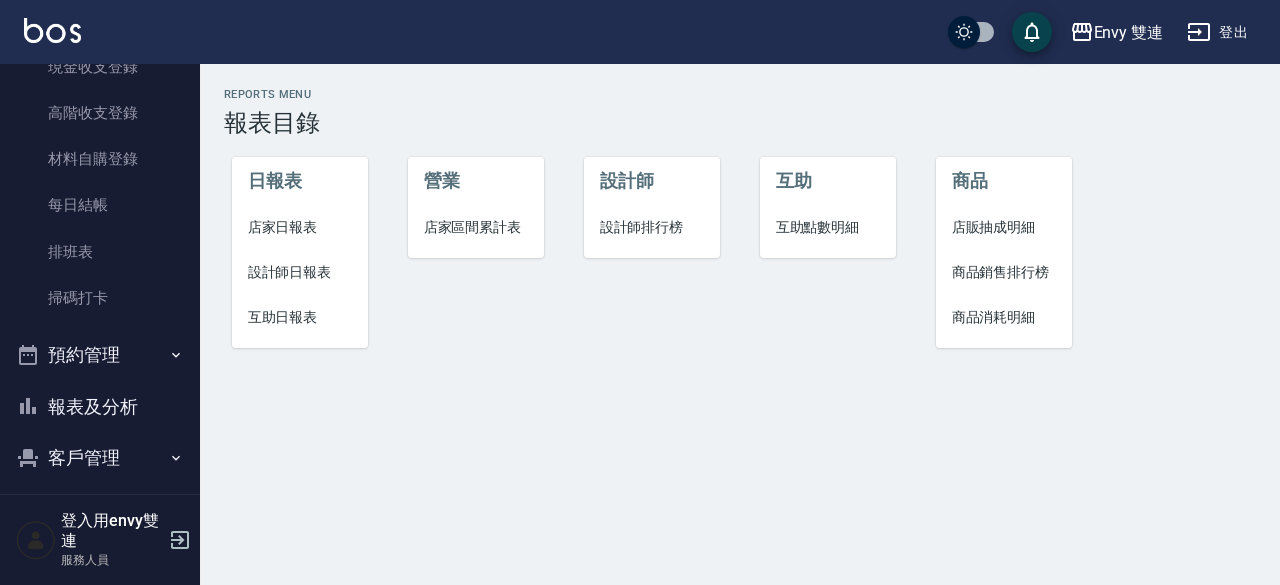 click on "設計師日報表" at bounding box center [300, 272] 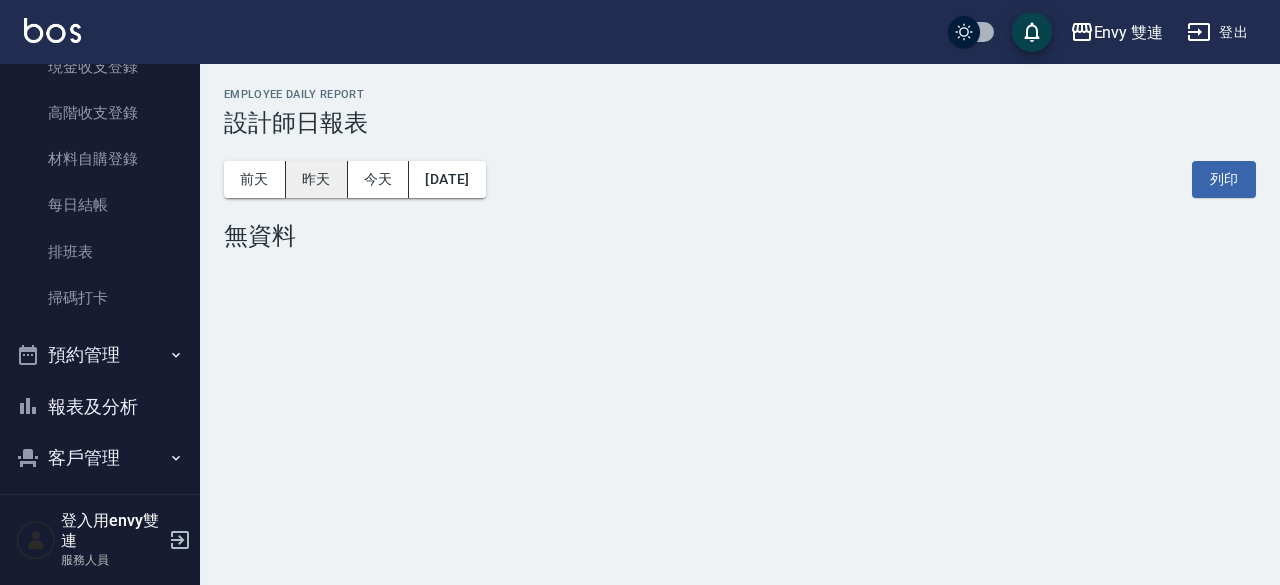 drag, startPoint x: 314, startPoint y: 199, endPoint x: 321, endPoint y: 169, distance: 30.805843 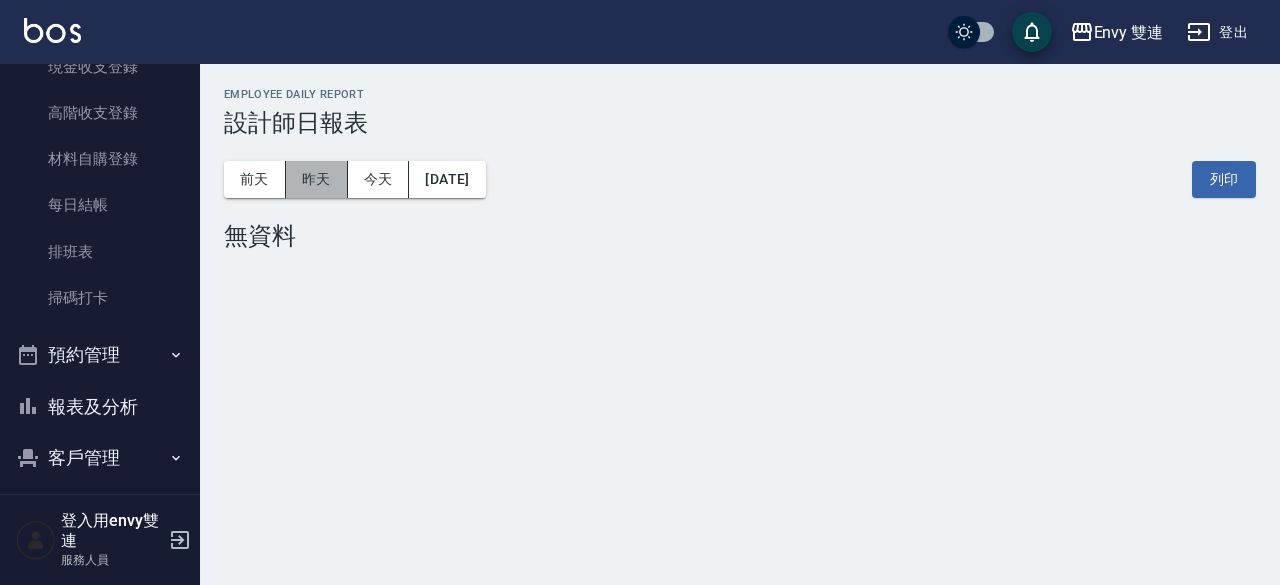 click on "昨天" at bounding box center (317, 179) 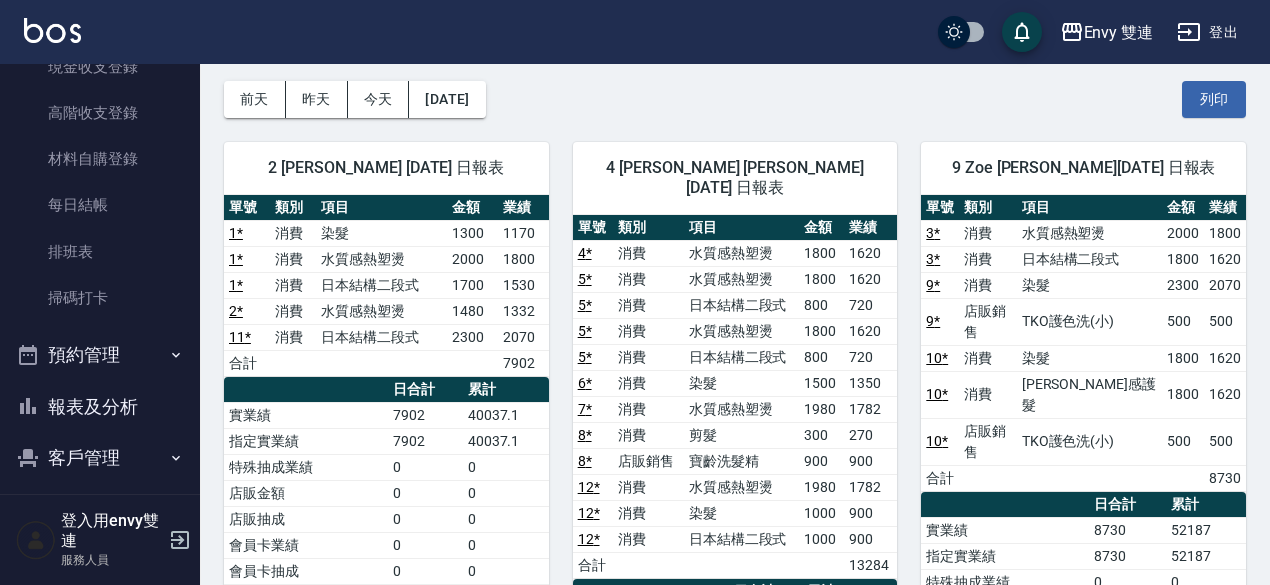 scroll, scrollTop: 79, scrollLeft: 0, axis: vertical 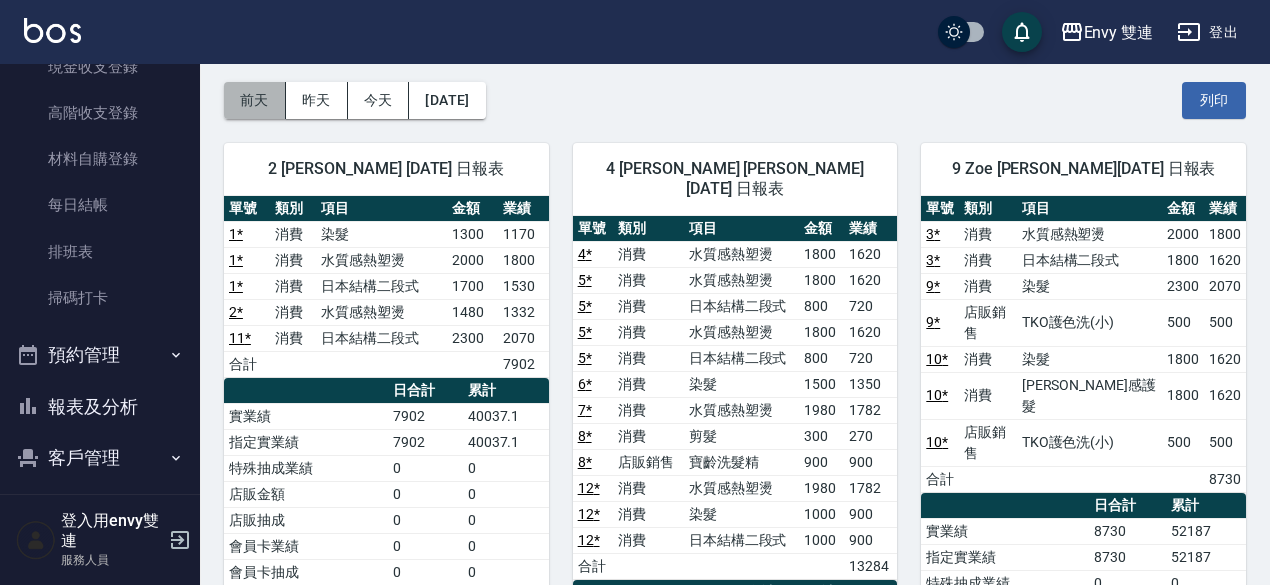 click on "前天" at bounding box center [255, 100] 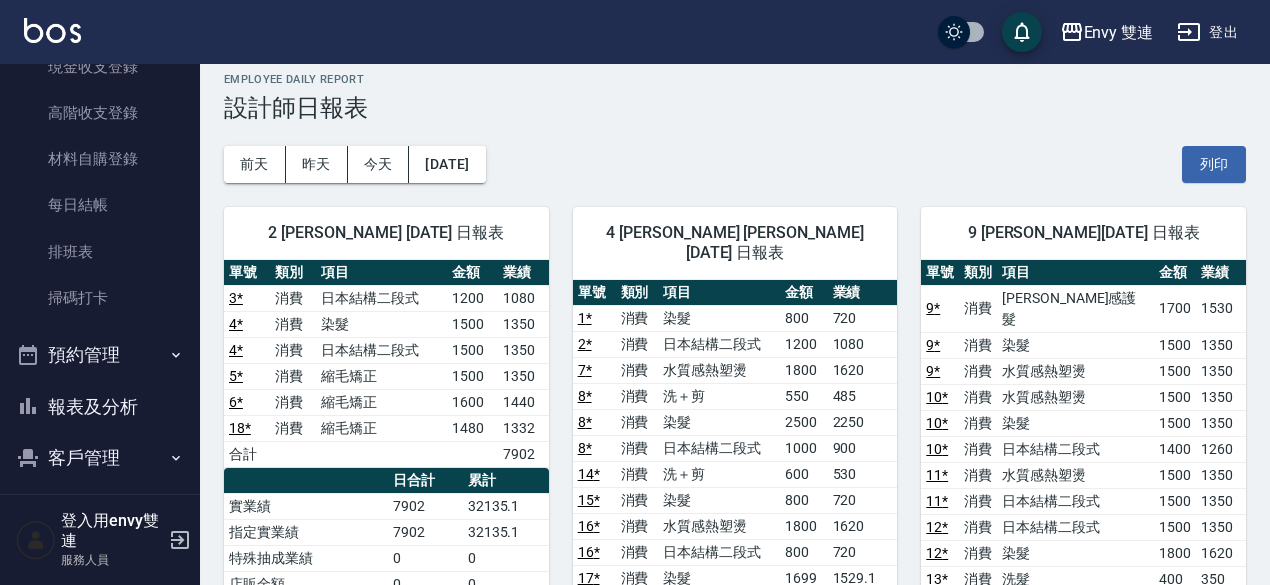 scroll, scrollTop: 0, scrollLeft: 0, axis: both 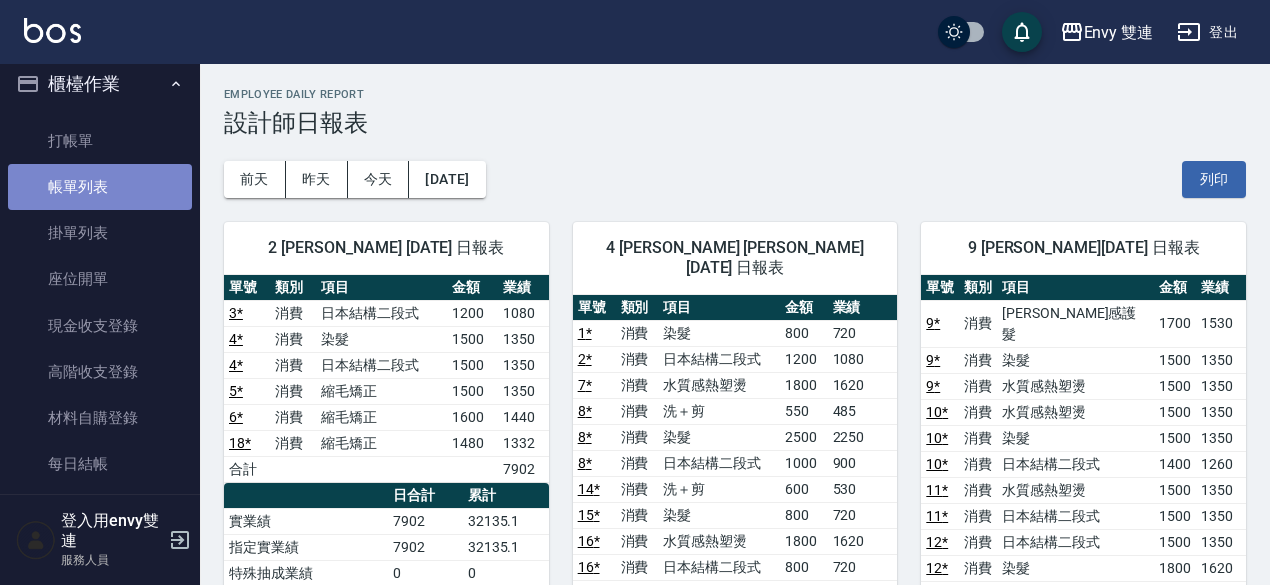 click on "帳單列表" at bounding box center (100, 187) 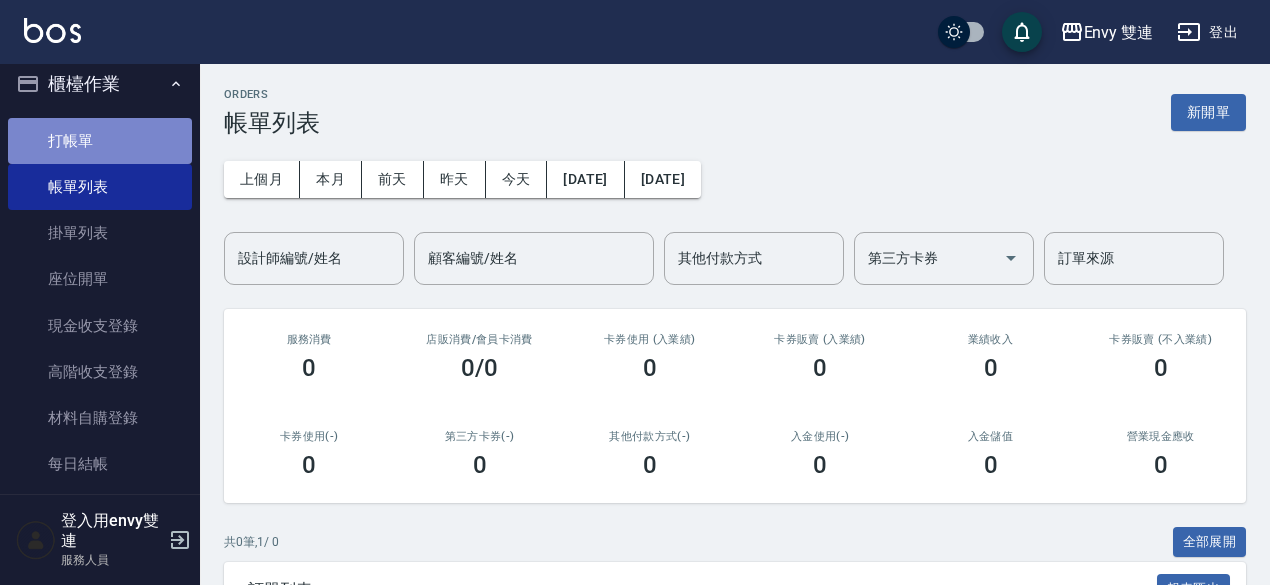 click on "打帳單" at bounding box center [100, 141] 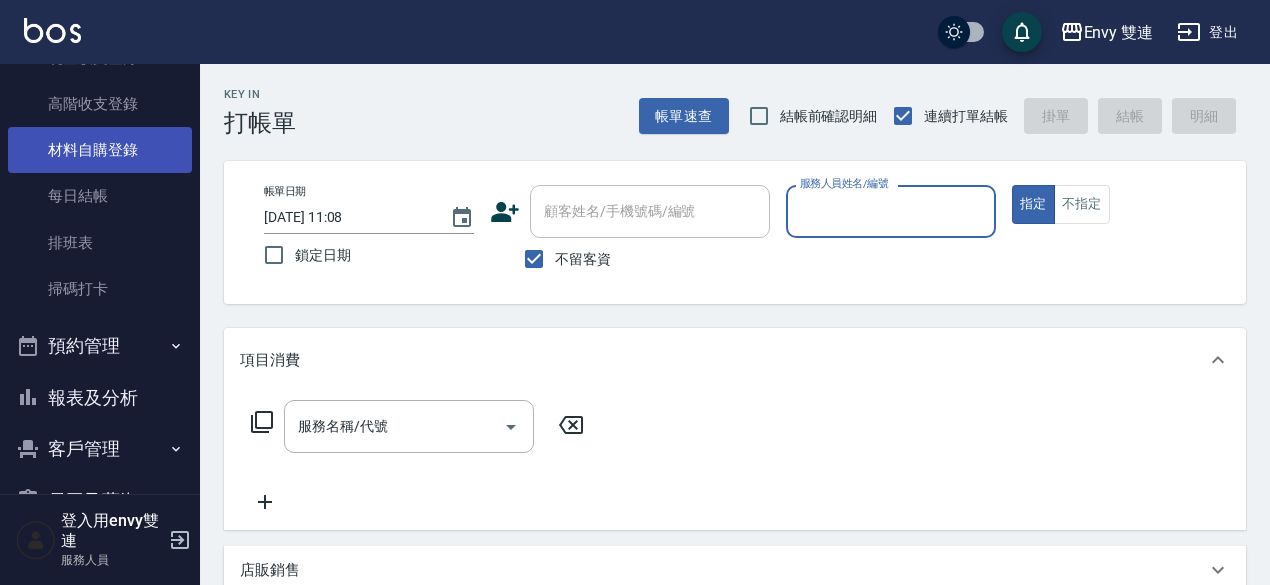 scroll, scrollTop: 306, scrollLeft: 0, axis: vertical 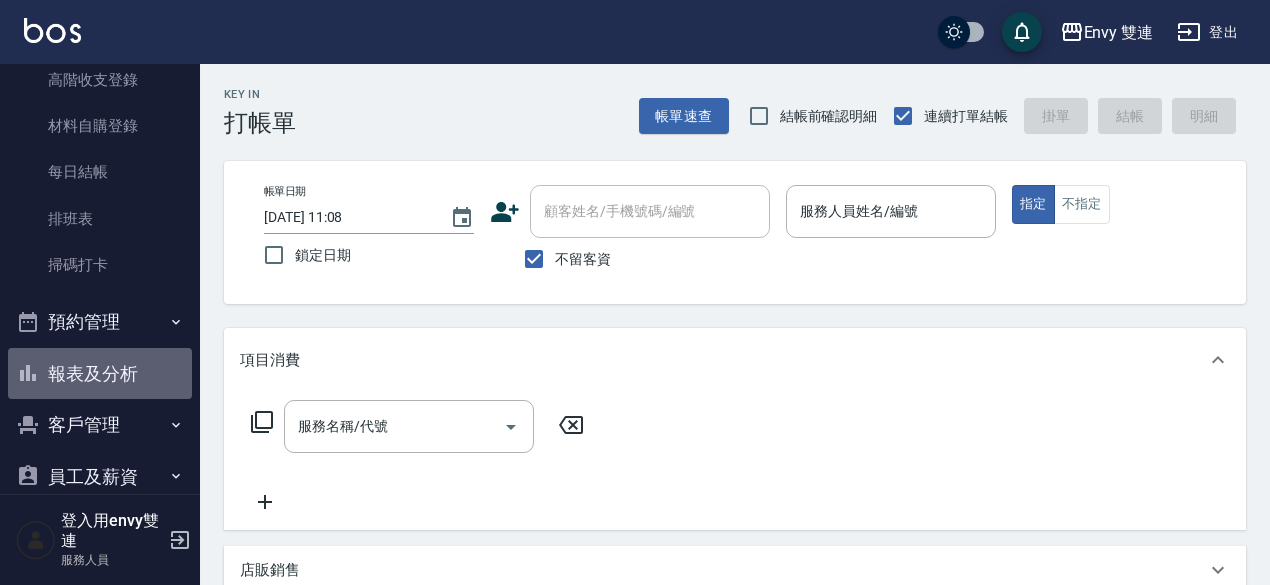 click on "報表及分析" at bounding box center (100, 374) 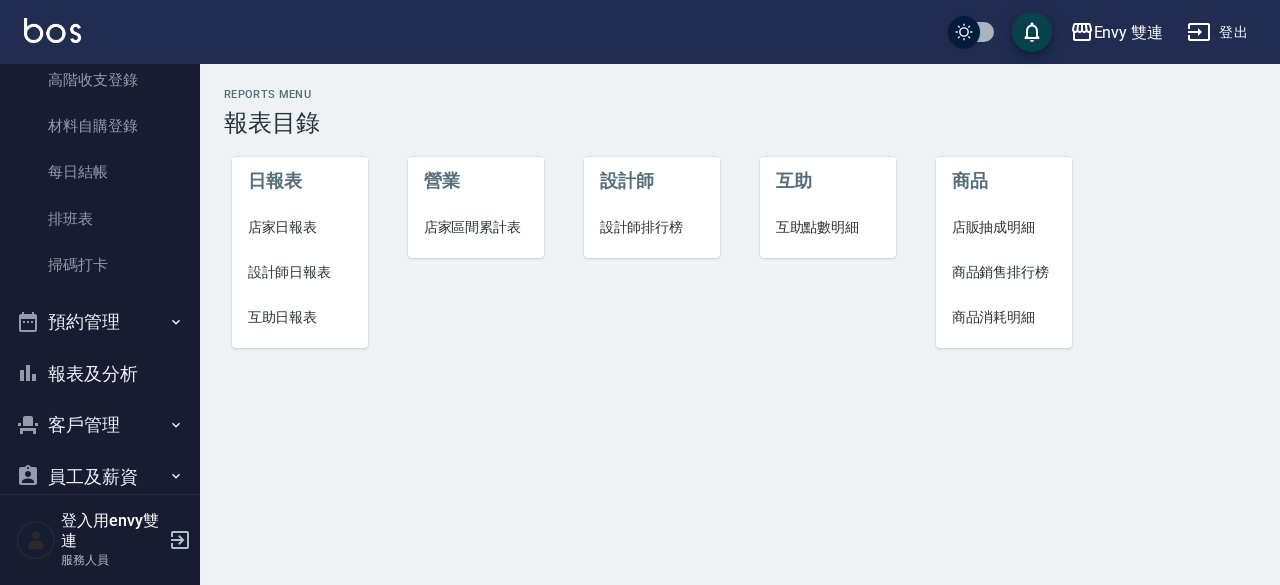 click on "店家日報表" at bounding box center [300, 227] 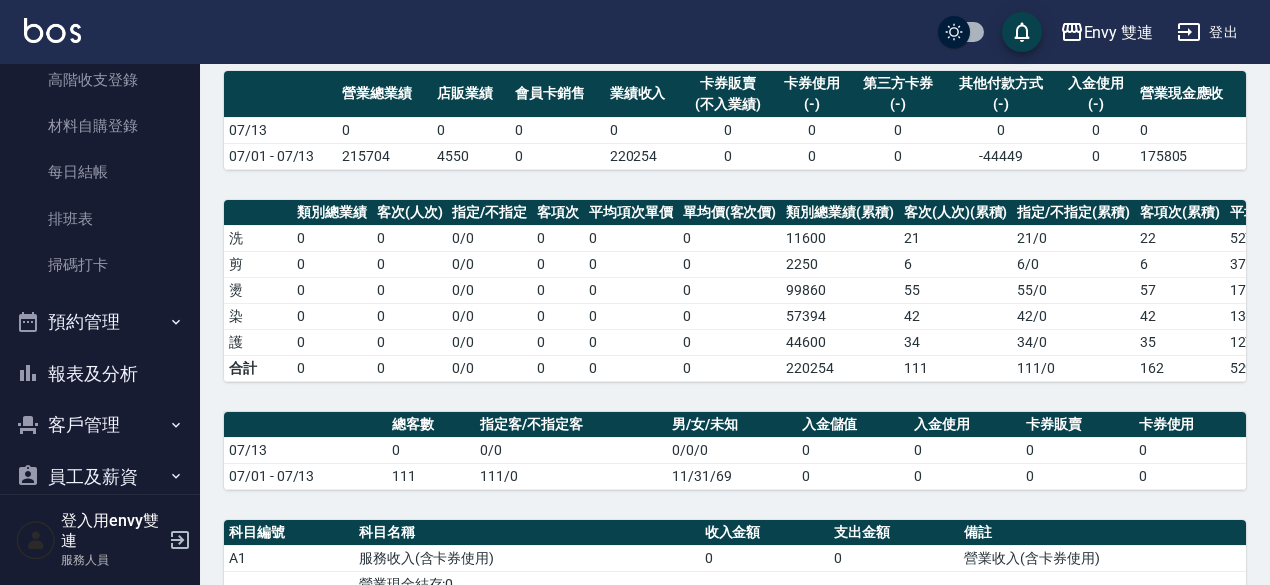 scroll, scrollTop: 0, scrollLeft: 0, axis: both 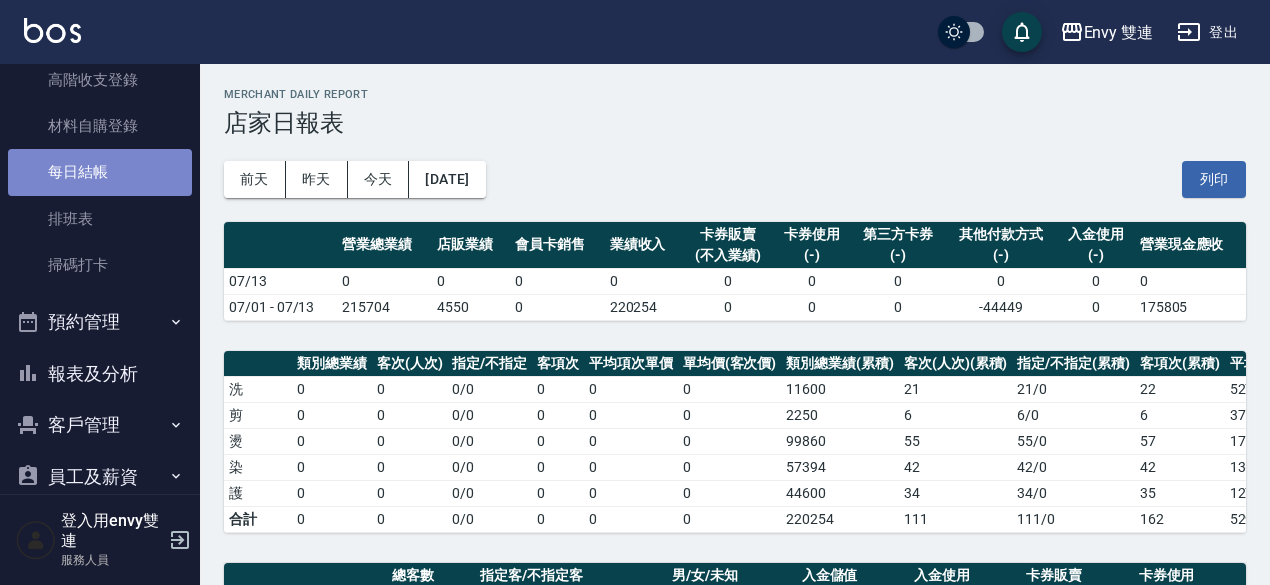 click on "每日結帳" at bounding box center [100, 172] 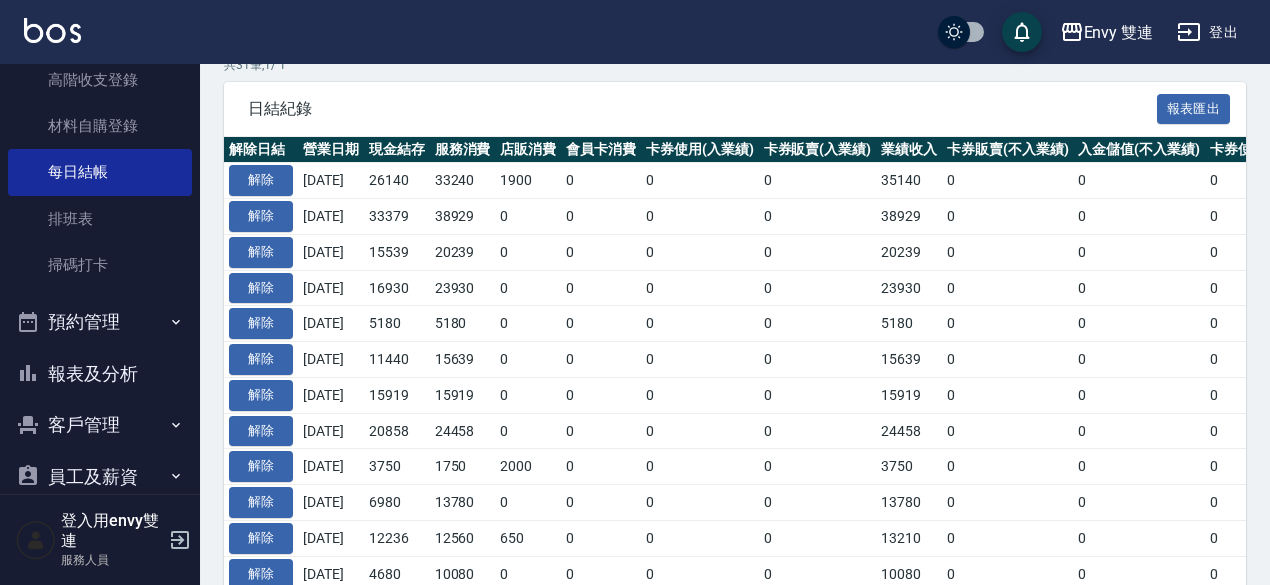 scroll, scrollTop: 416, scrollLeft: 0, axis: vertical 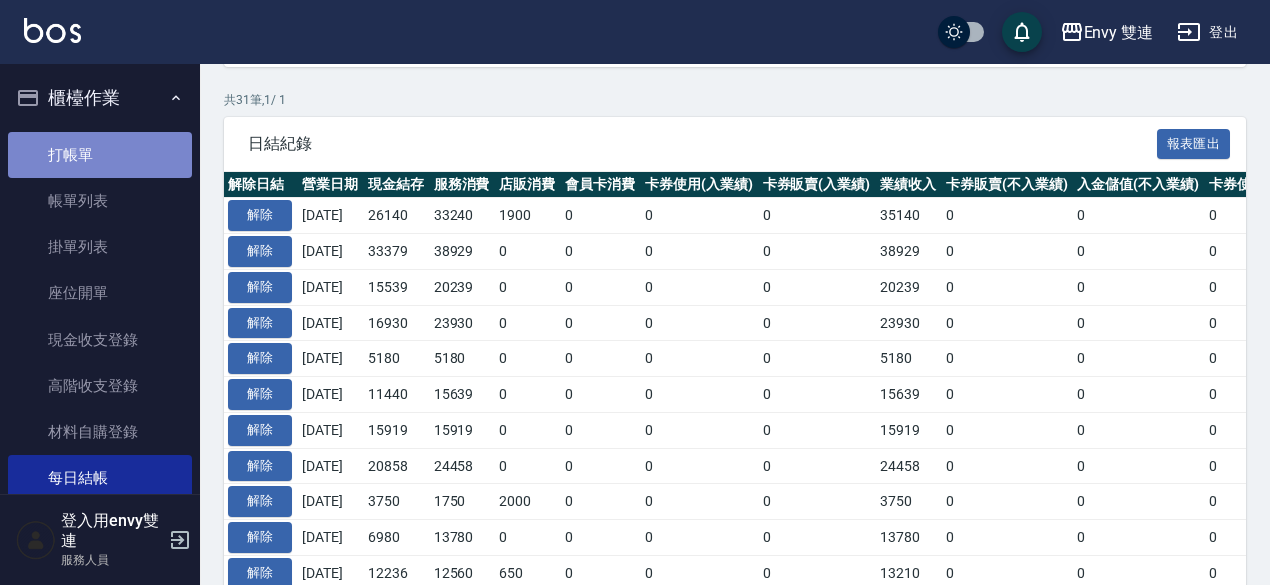 click on "打帳單" at bounding box center [100, 155] 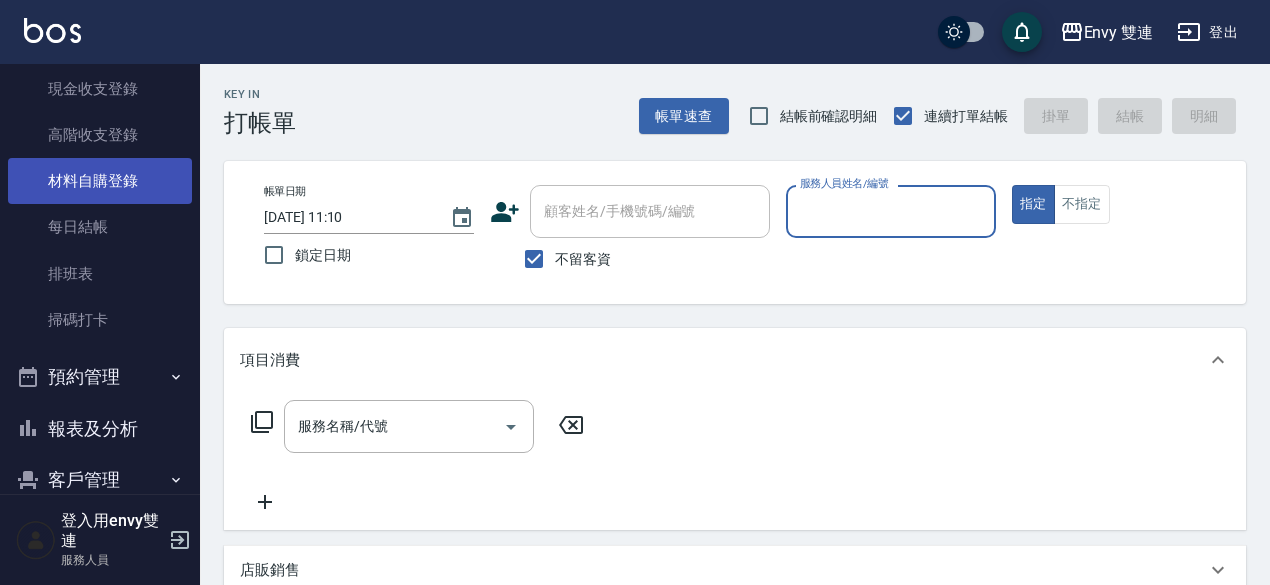 scroll, scrollTop: 250, scrollLeft: 0, axis: vertical 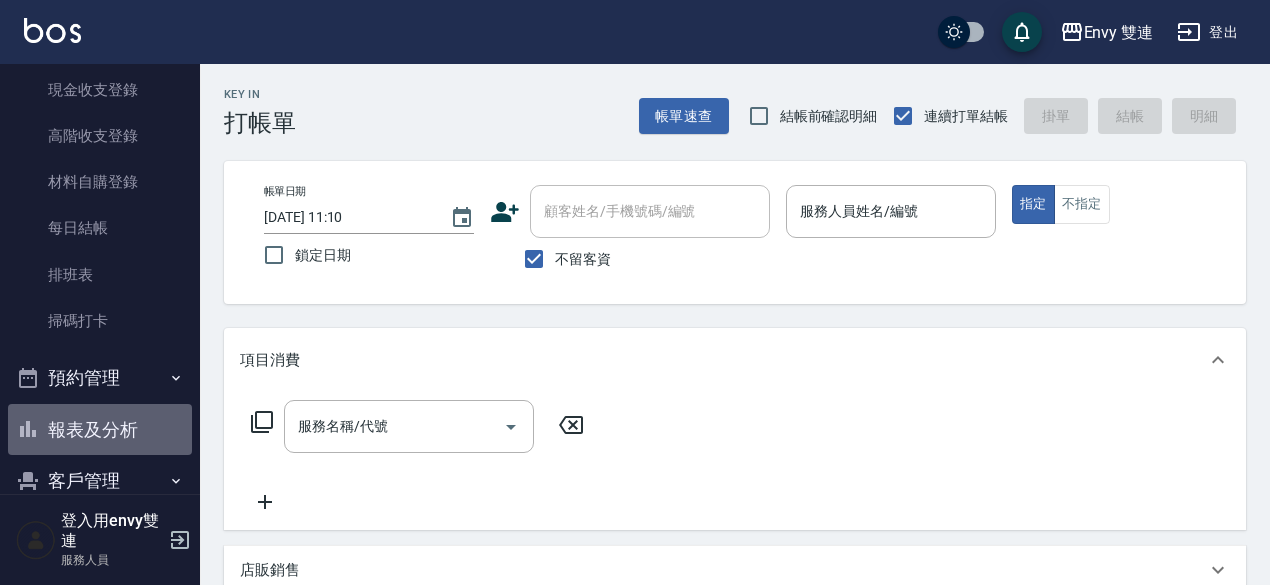 click on "報表及分析" at bounding box center (100, 430) 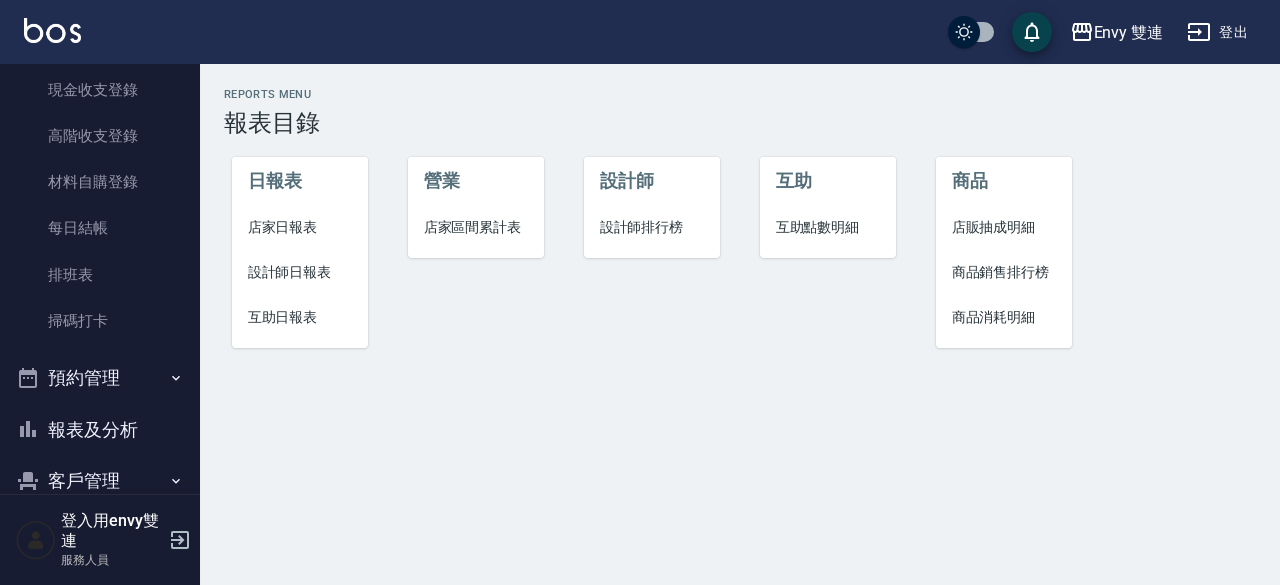 click on "設計師日報表" at bounding box center [300, 272] 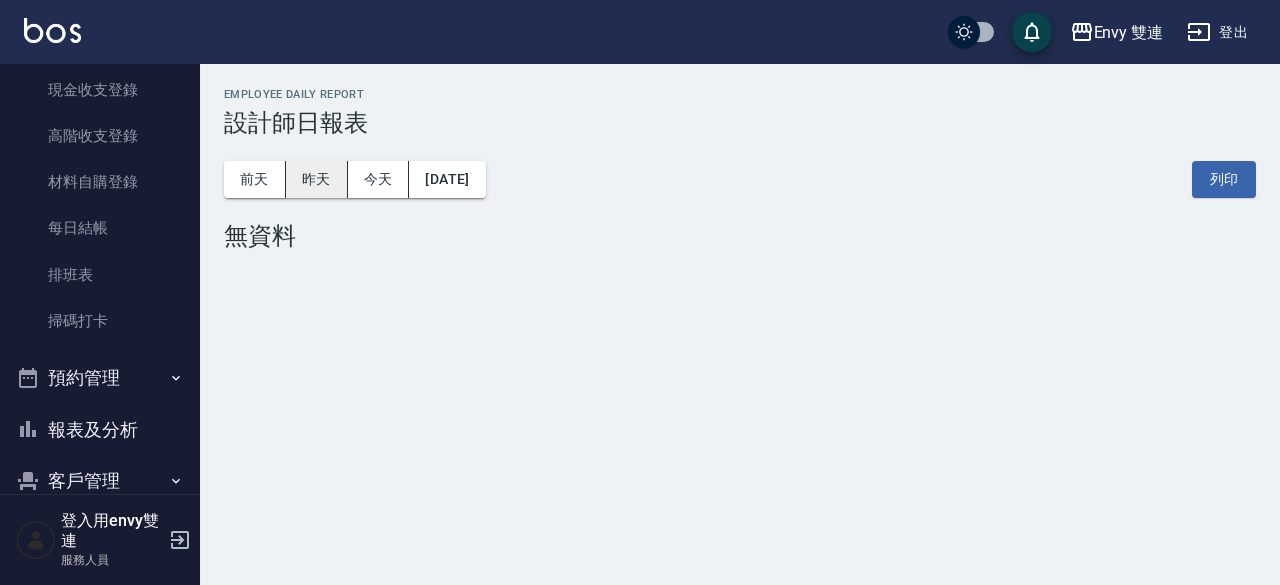 drag, startPoint x: 328, startPoint y: 198, endPoint x: 332, endPoint y: 177, distance: 21.377558 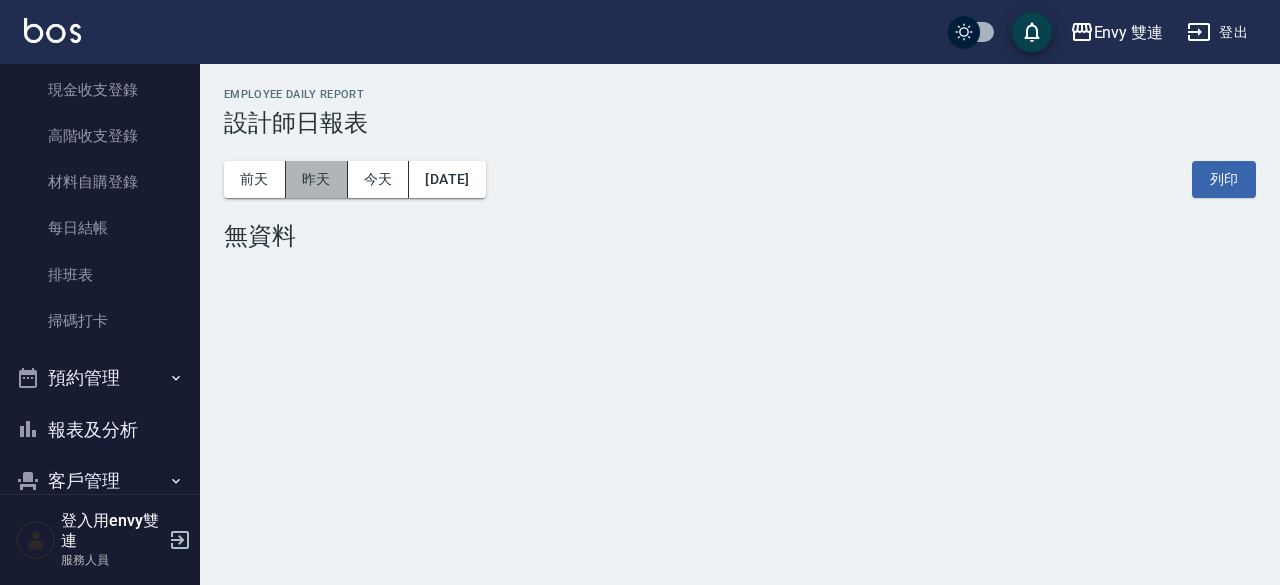 click on "昨天" at bounding box center [317, 179] 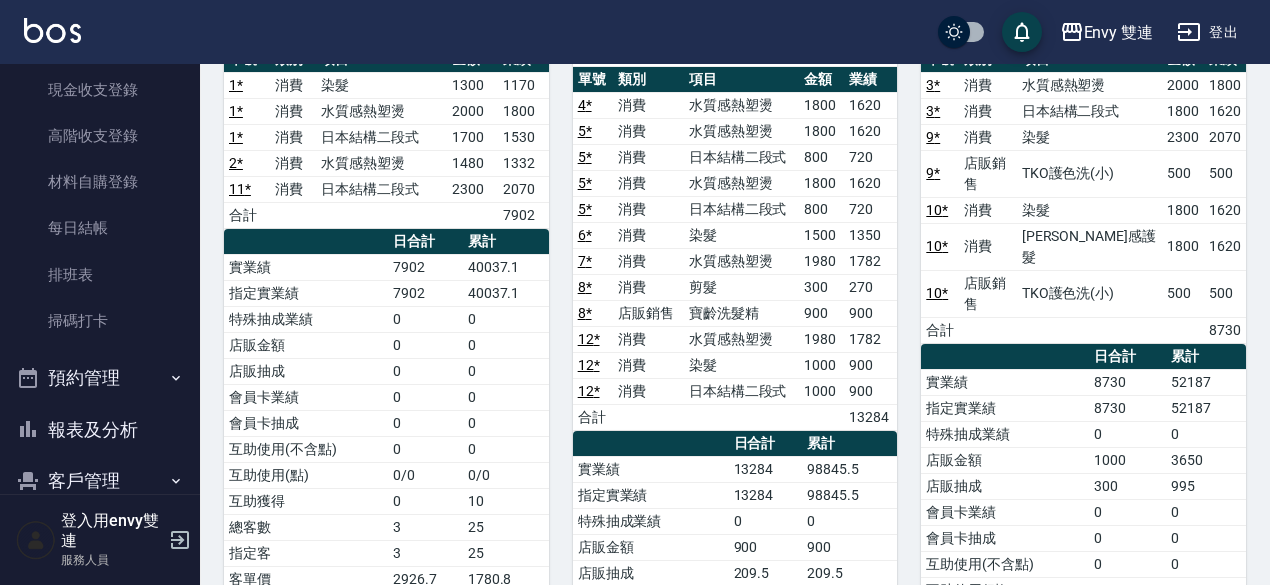 scroll, scrollTop: 0, scrollLeft: 0, axis: both 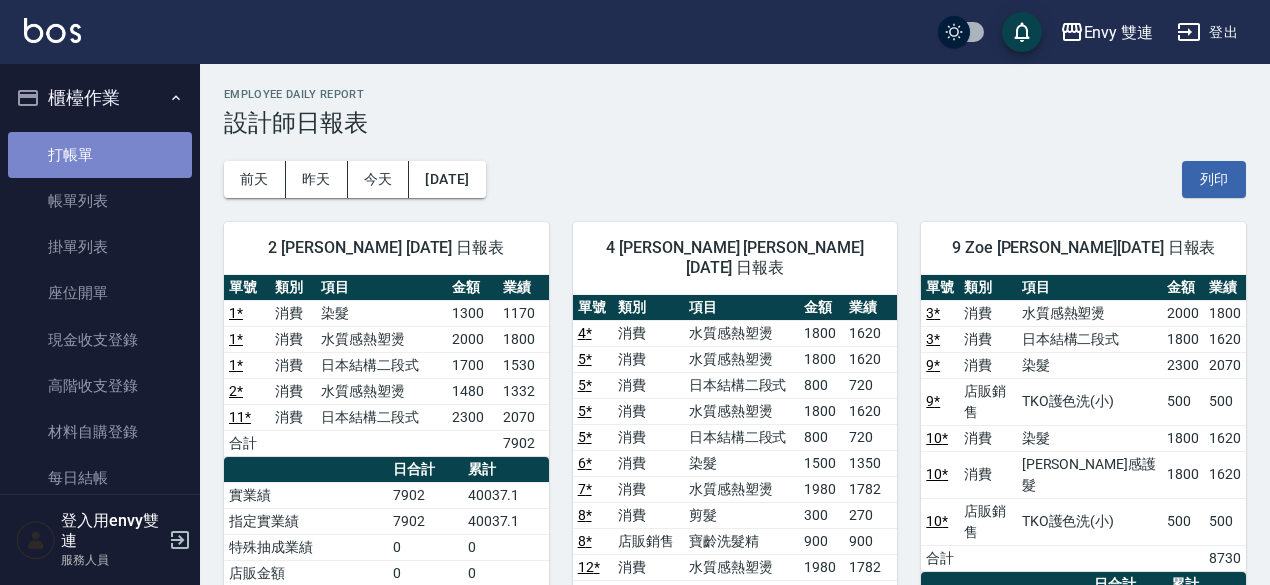 click on "打帳單" at bounding box center [100, 155] 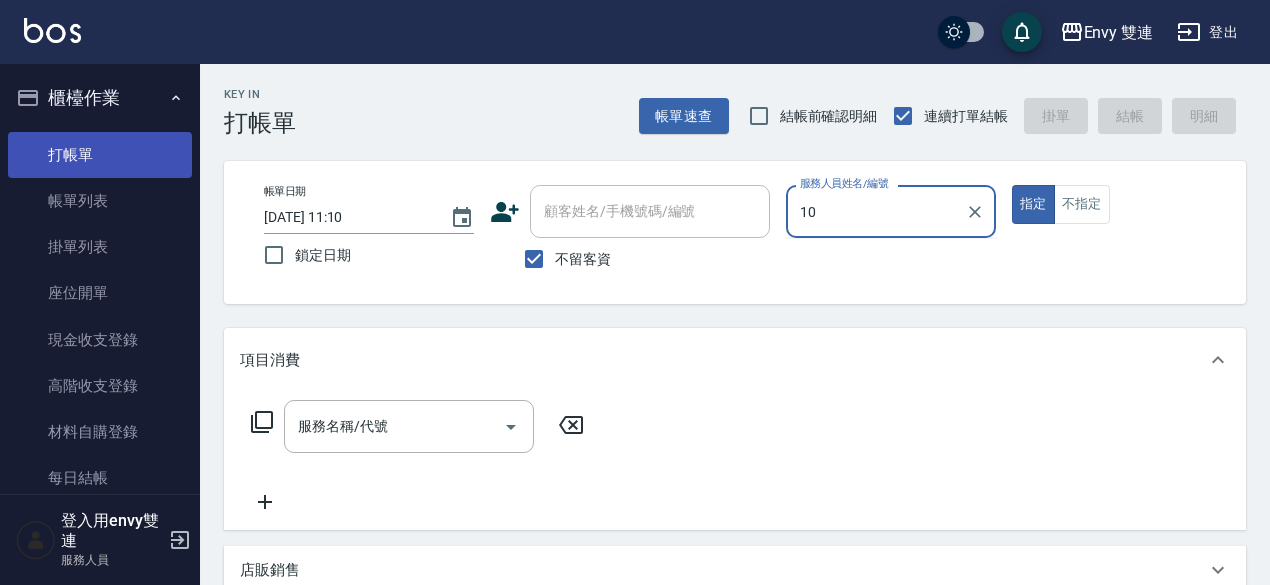 type on "10" 